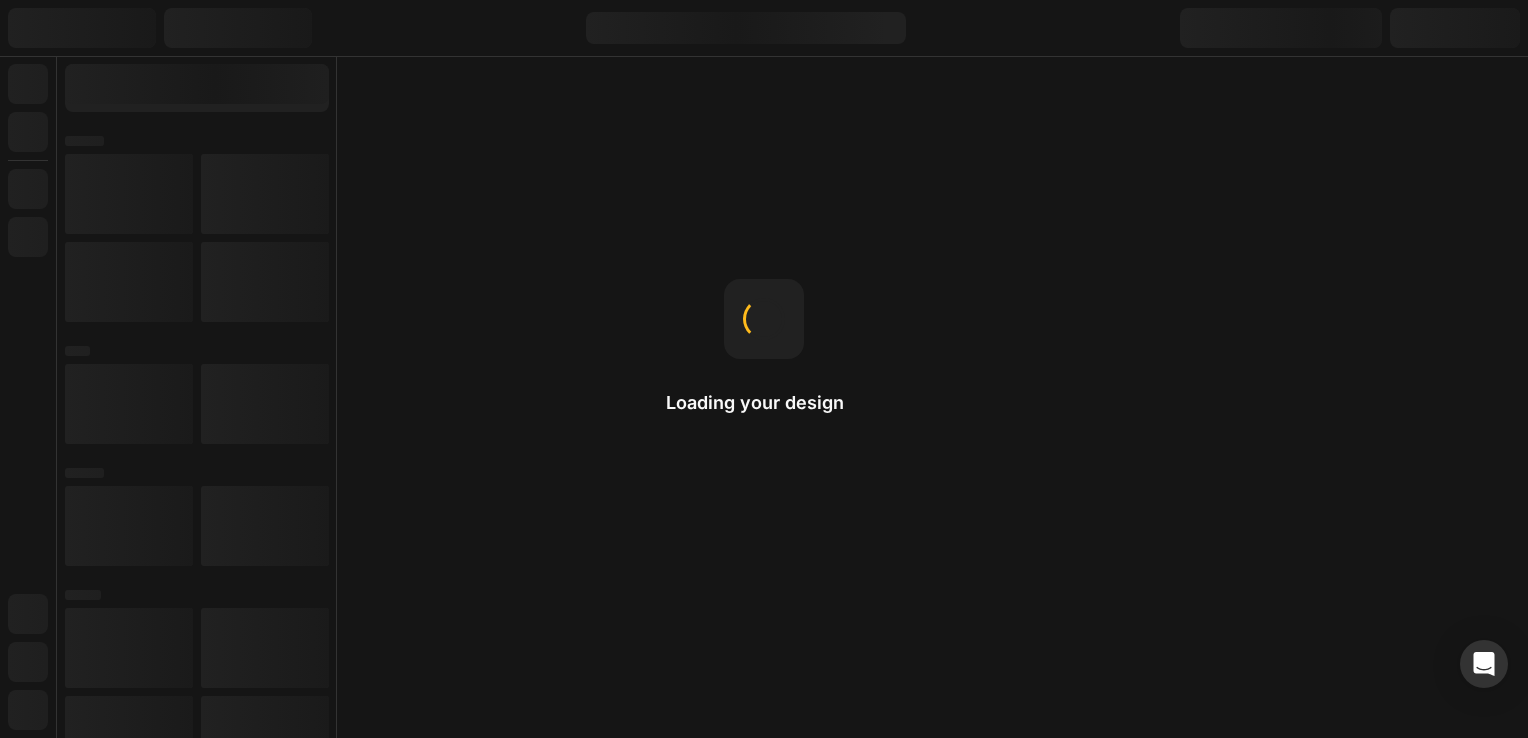 scroll, scrollTop: 0, scrollLeft: 0, axis: both 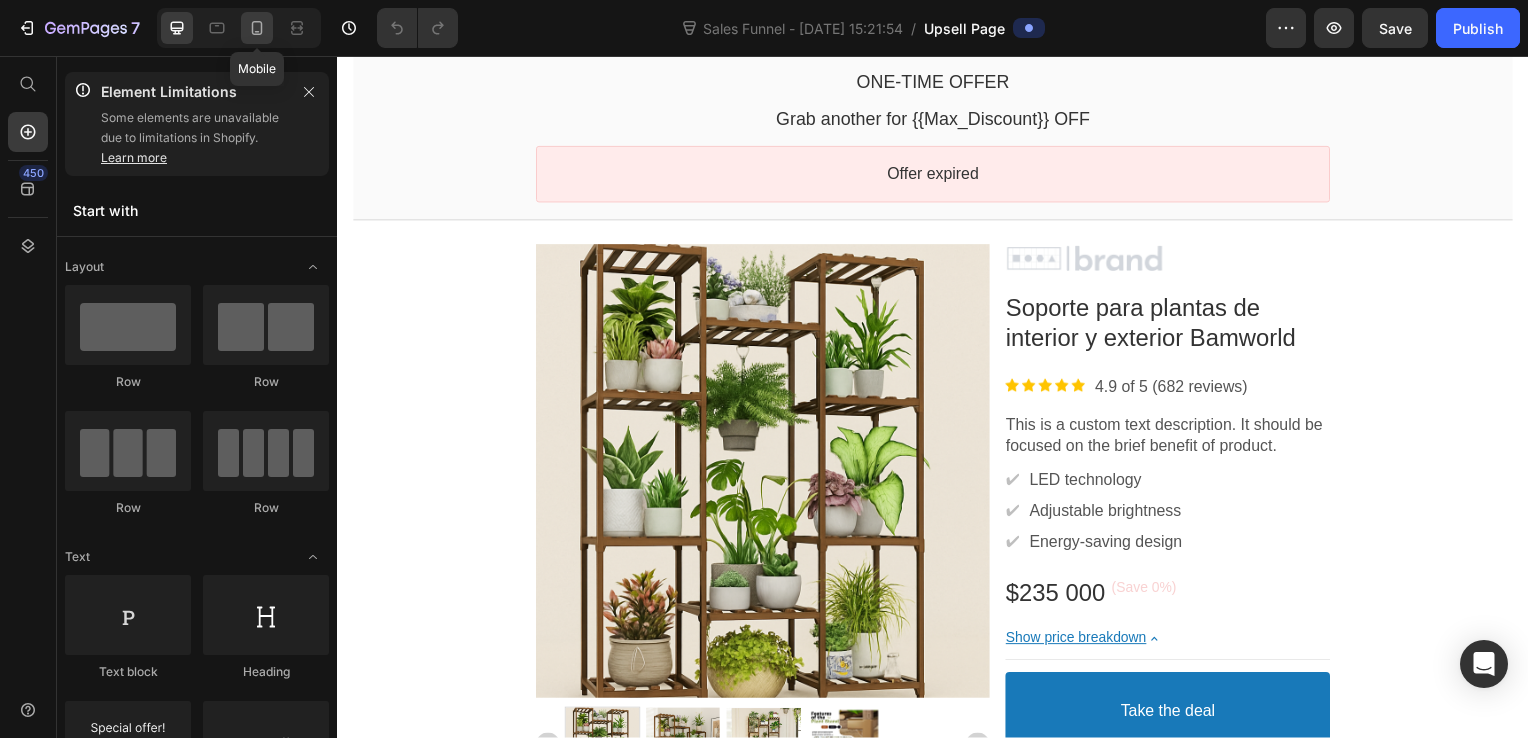 click 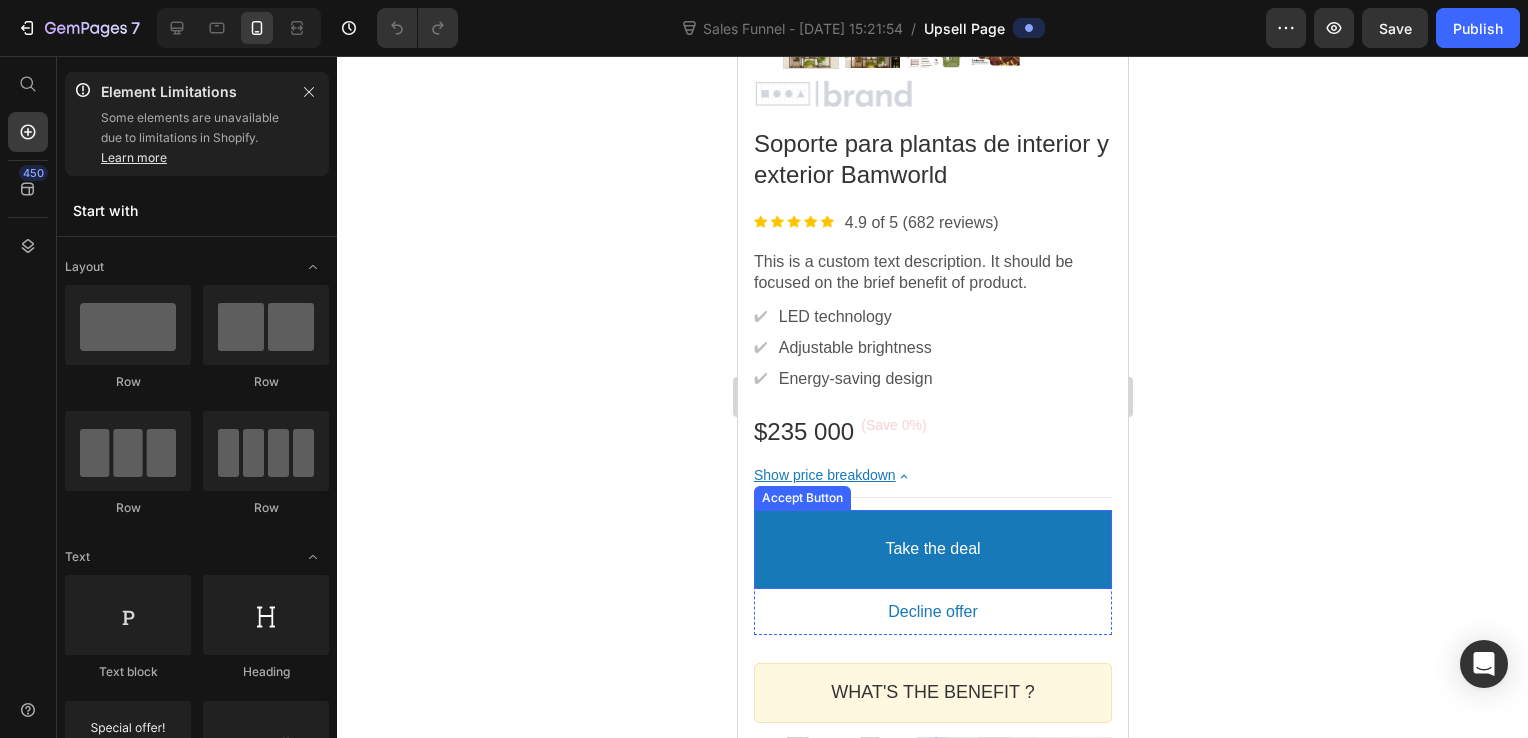 scroll, scrollTop: 1000, scrollLeft: 0, axis: vertical 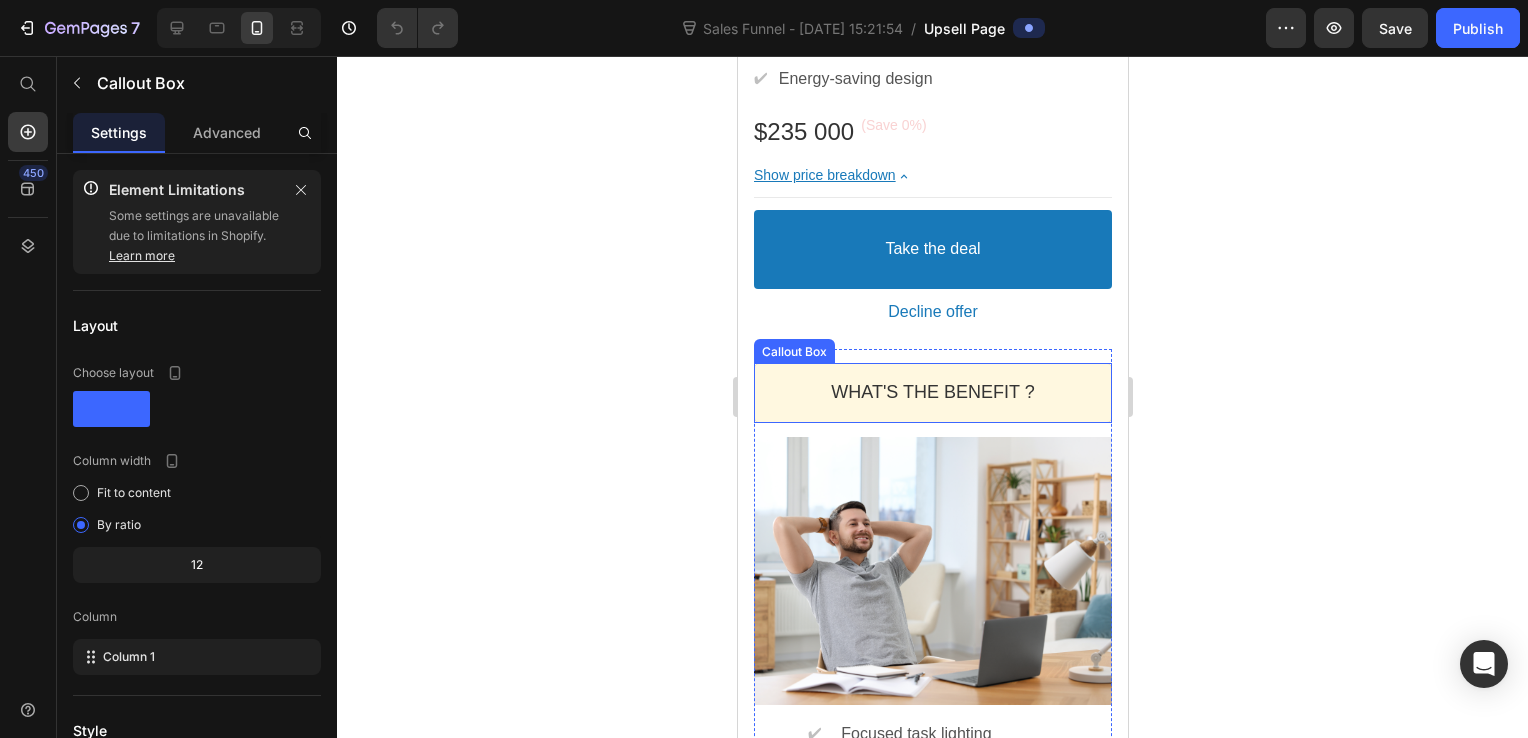 click on "Callout Box" at bounding box center [793, 351] 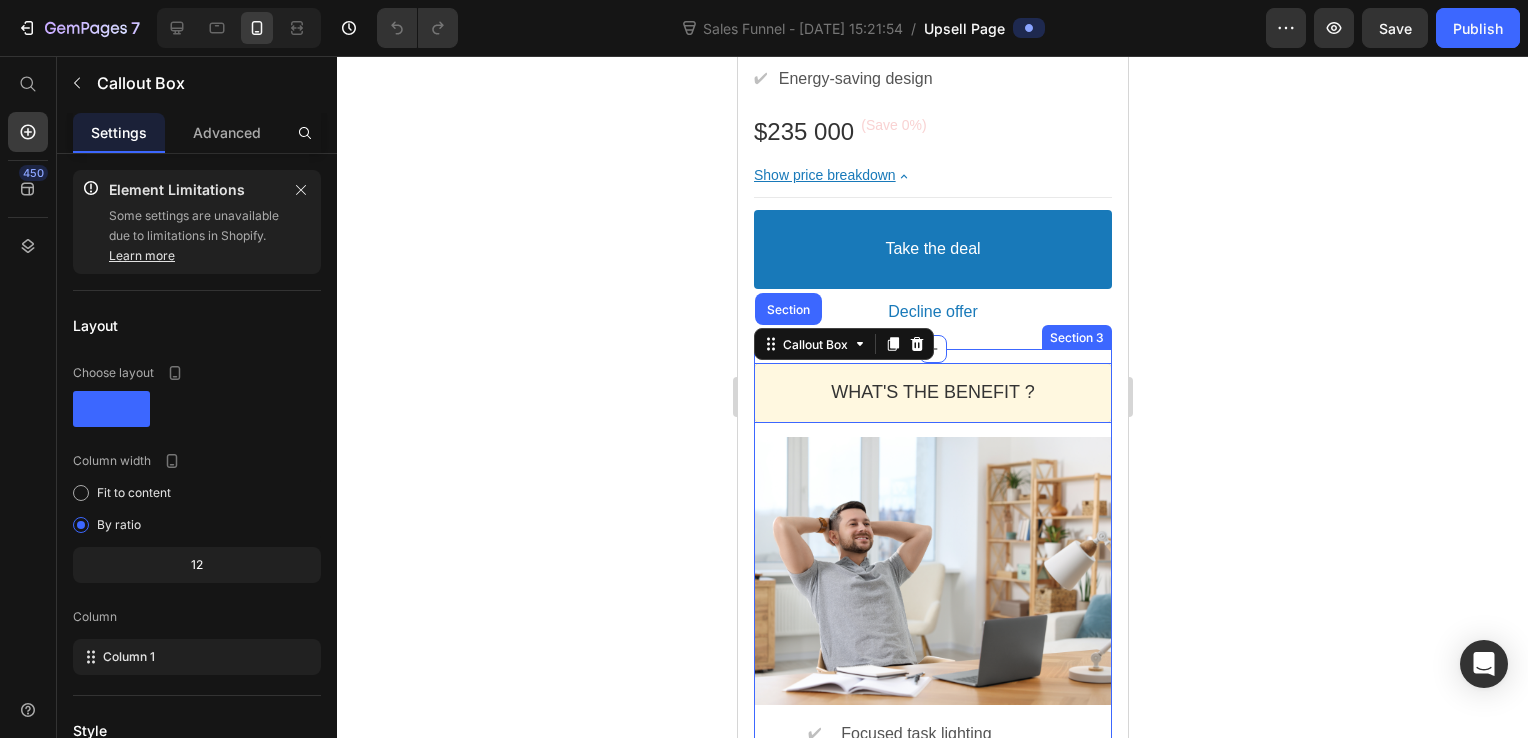click on "Product Images Image Soporte para plantas de interior y exterior Bamworld Product Title Image 4.9 of 5 (682 reviews) Text block Row This is a custom text description. It should be focused on the brief benefit of product. Text block ✔ Text block LED technology Text block Row ✔ Text block Adjustable brightness Text block Row ✔ Text block Energy-saving design Text block Row $235 000 Price Price (Save 0%) Discount Tag Row Show price breakdown Price Breakdown Take the deal Accept Button Decline offer Decline Button Row Product Offer Section 2" at bounding box center [932, -162] 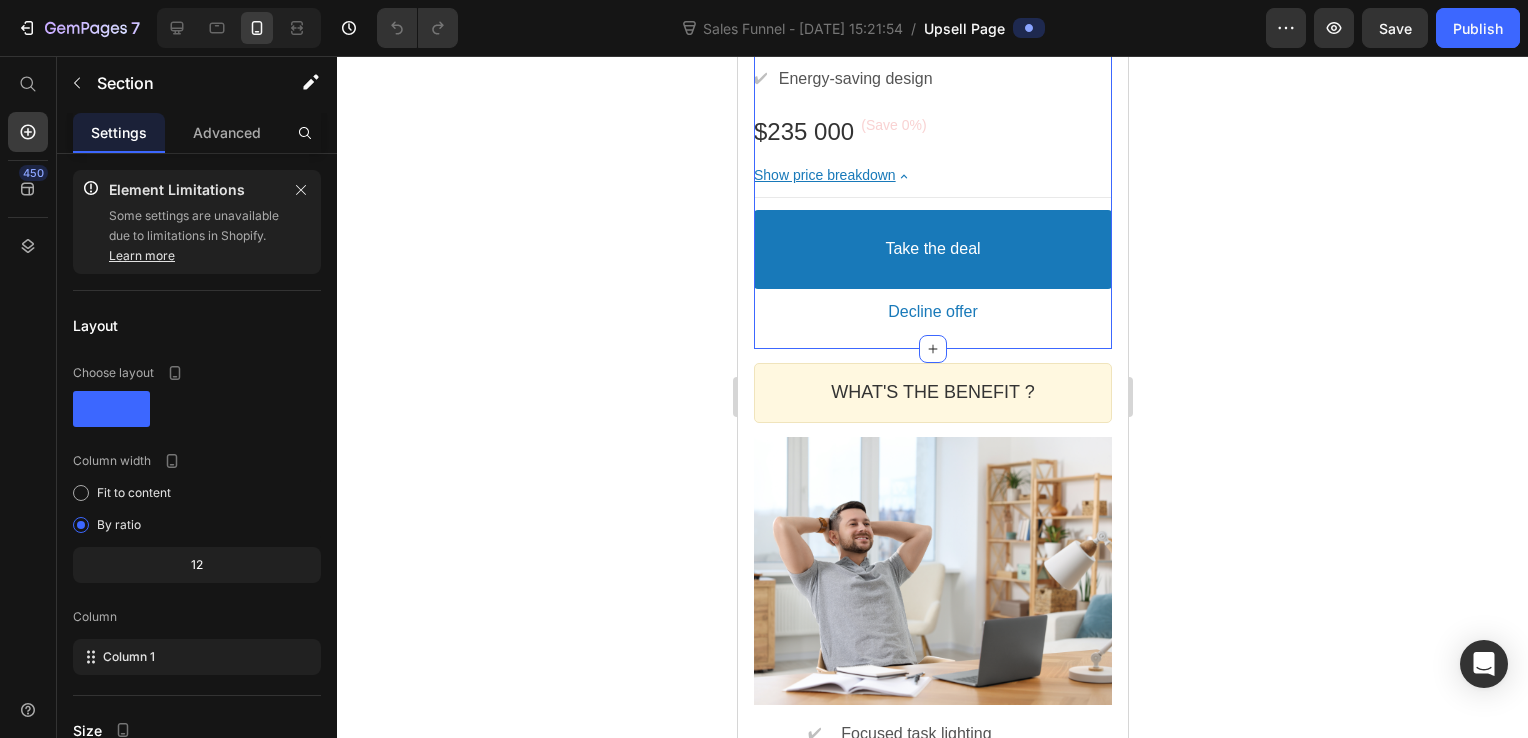 click on "WHAT'S THE BENEFIT ? Heading Callout Box Image ✔ Text block Focused task lighting Text block Row ✔ Text block Reading comfort Text block Row ✔ Text block Stylish decor element Text block Row Image ✔ Text block Perfect mood lighting Text block Row ✔ Text block Cozy atmosphere Text block Row ✔ Text block Reduces [MEDICAL_DATA] Text block Row Row Section 3" at bounding box center [932, 781] 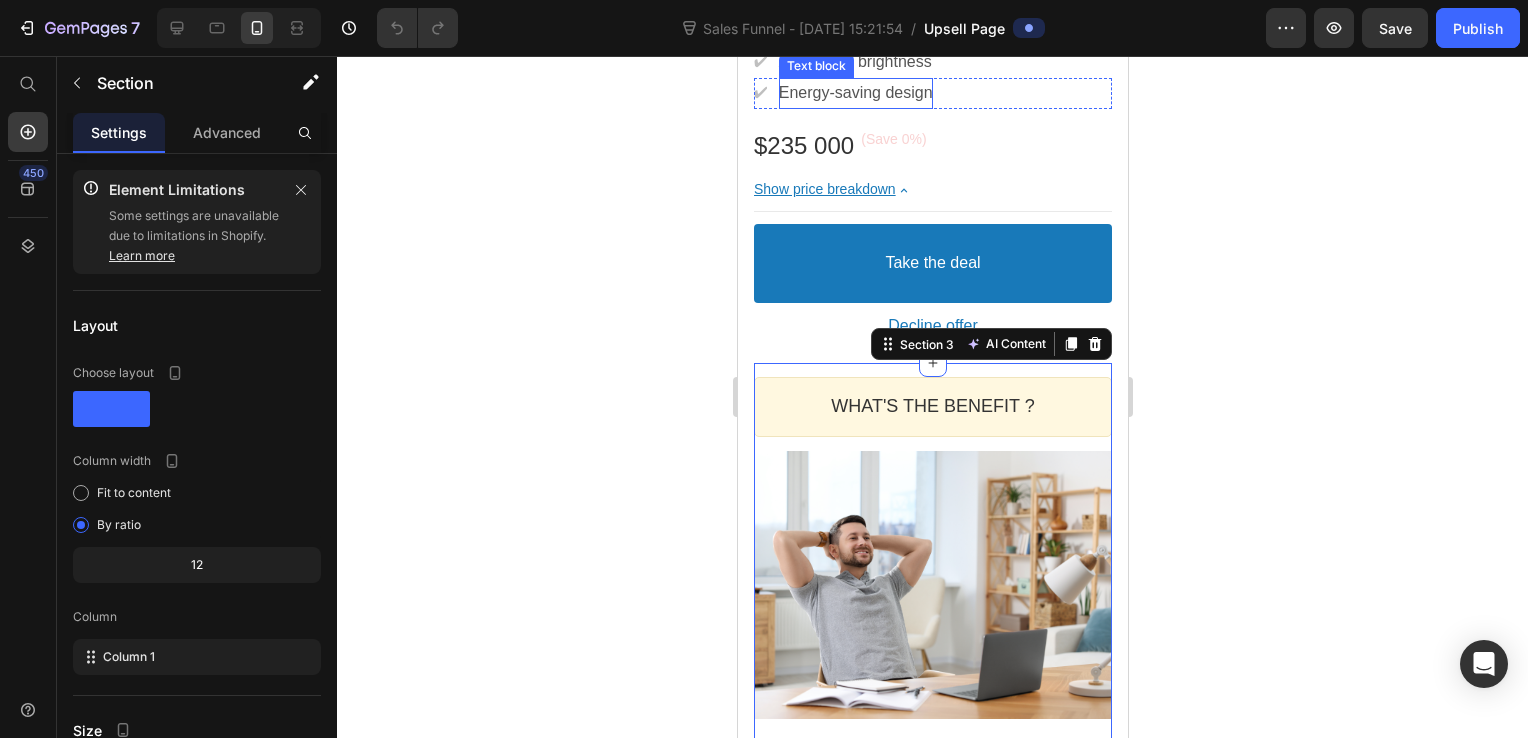 scroll, scrollTop: 1100, scrollLeft: 0, axis: vertical 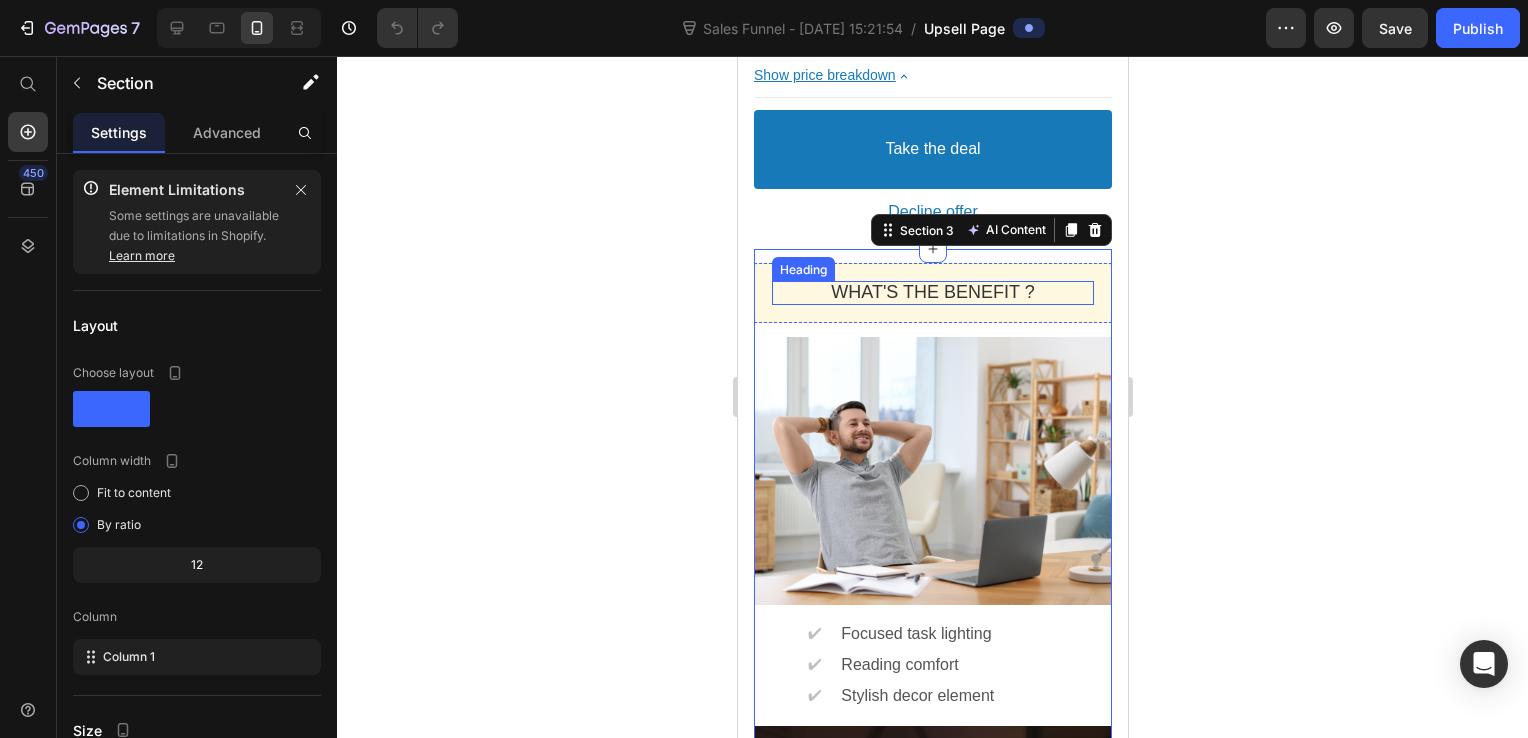 click on "Heading" at bounding box center (802, 269) 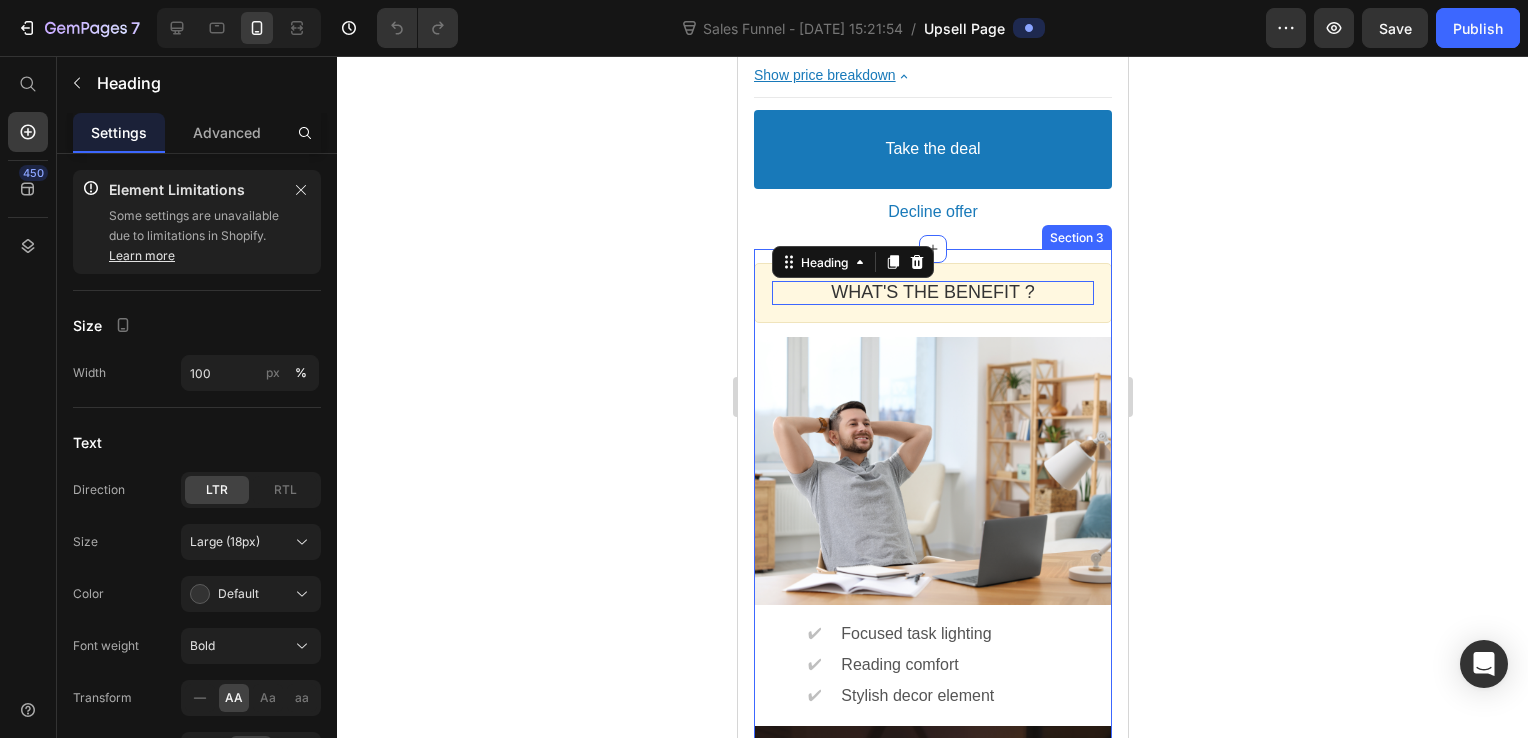 click on "WHAT'S THE BENEFIT ? Heading   Callout Box Image ✔ Text block Focused task lighting Text block Row ✔ Text block Reading comfort Text block Row ✔ Text block Stylish decor element Text block Row Image ✔ Text block Perfect mood lighting Text block Row ✔ Text block Cozy atmosphere Text block Row ✔ Text block Reduces [MEDICAL_DATA] Text block Row Row Section 3" at bounding box center (932, 681) 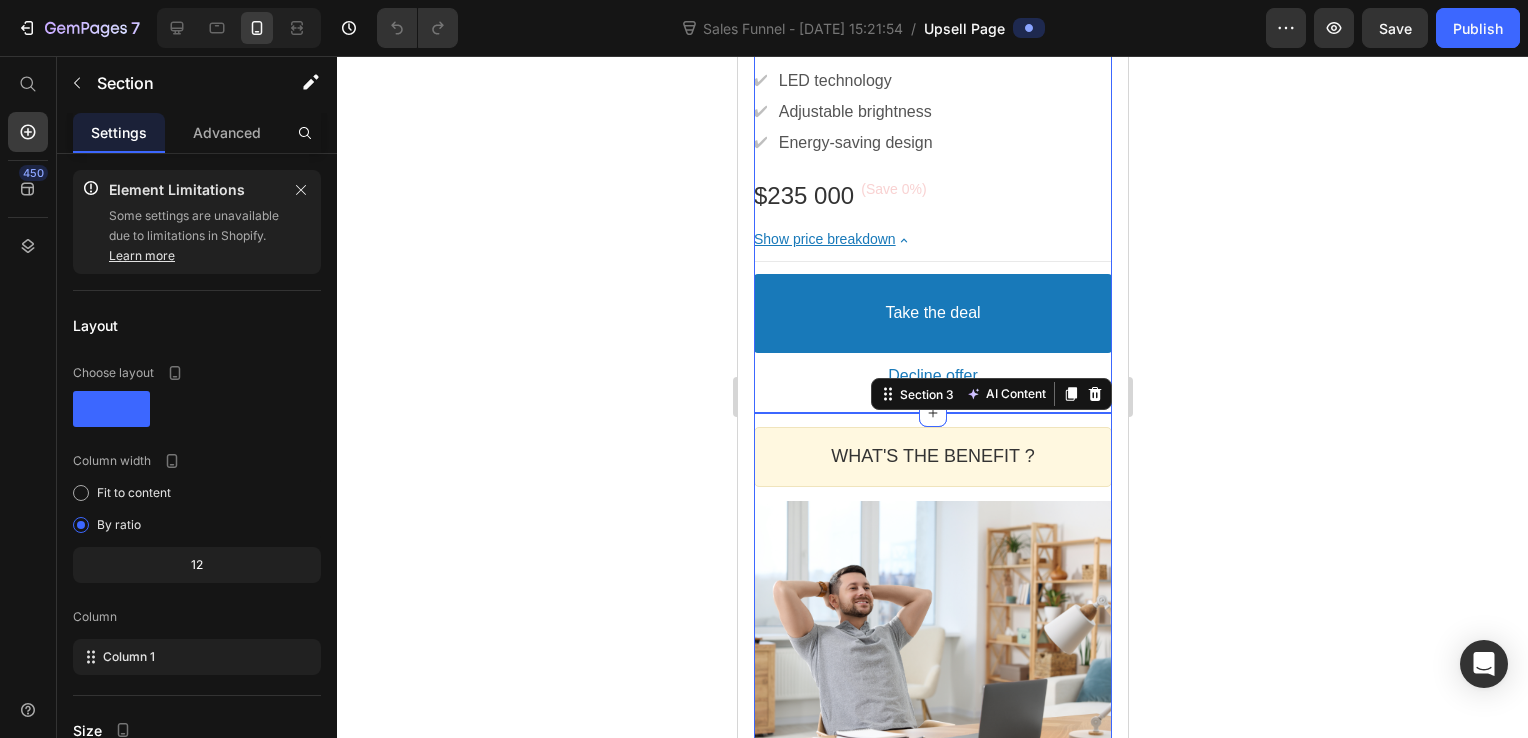 scroll, scrollTop: 970, scrollLeft: 0, axis: vertical 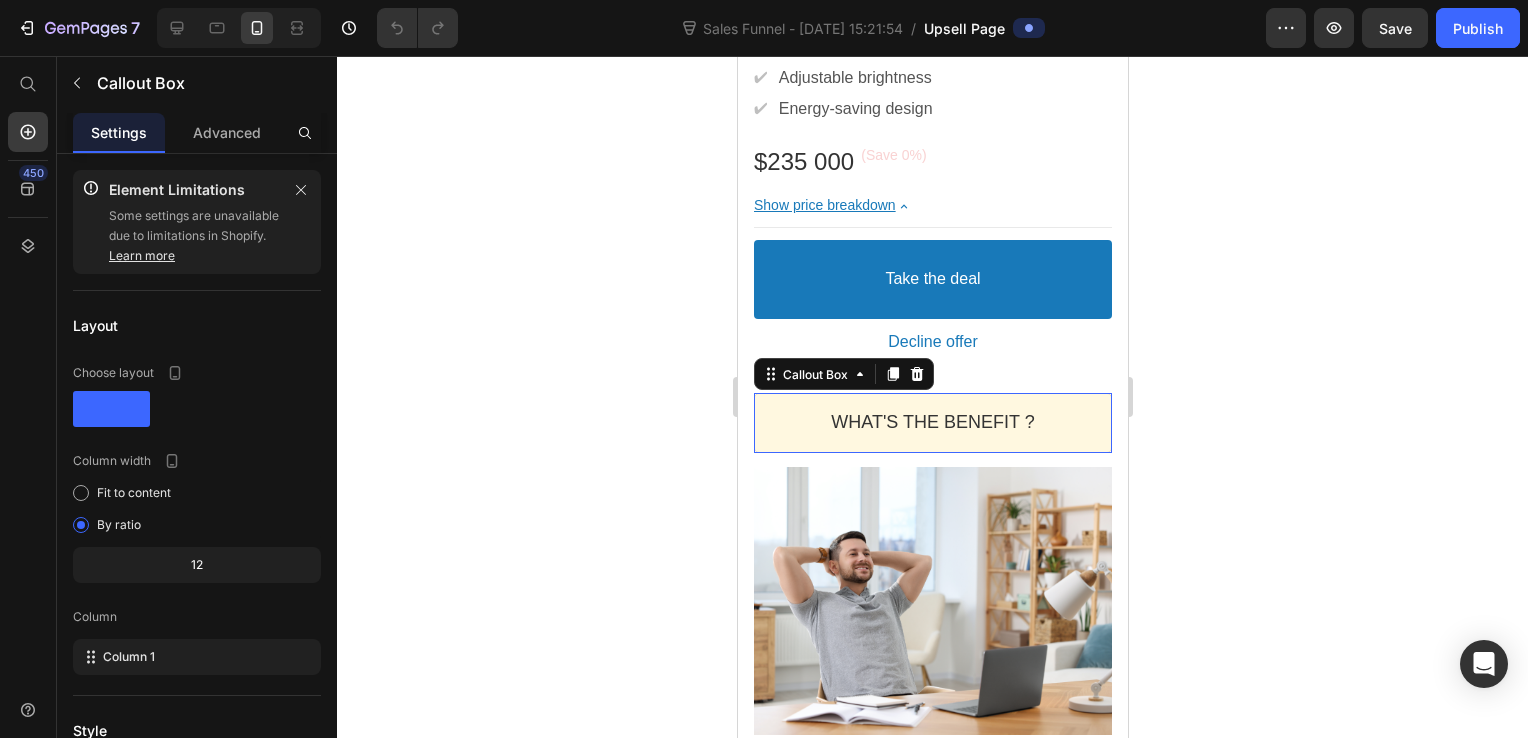 click on "WHAT'S THE BENEFIT ? Heading" at bounding box center (932, 422) 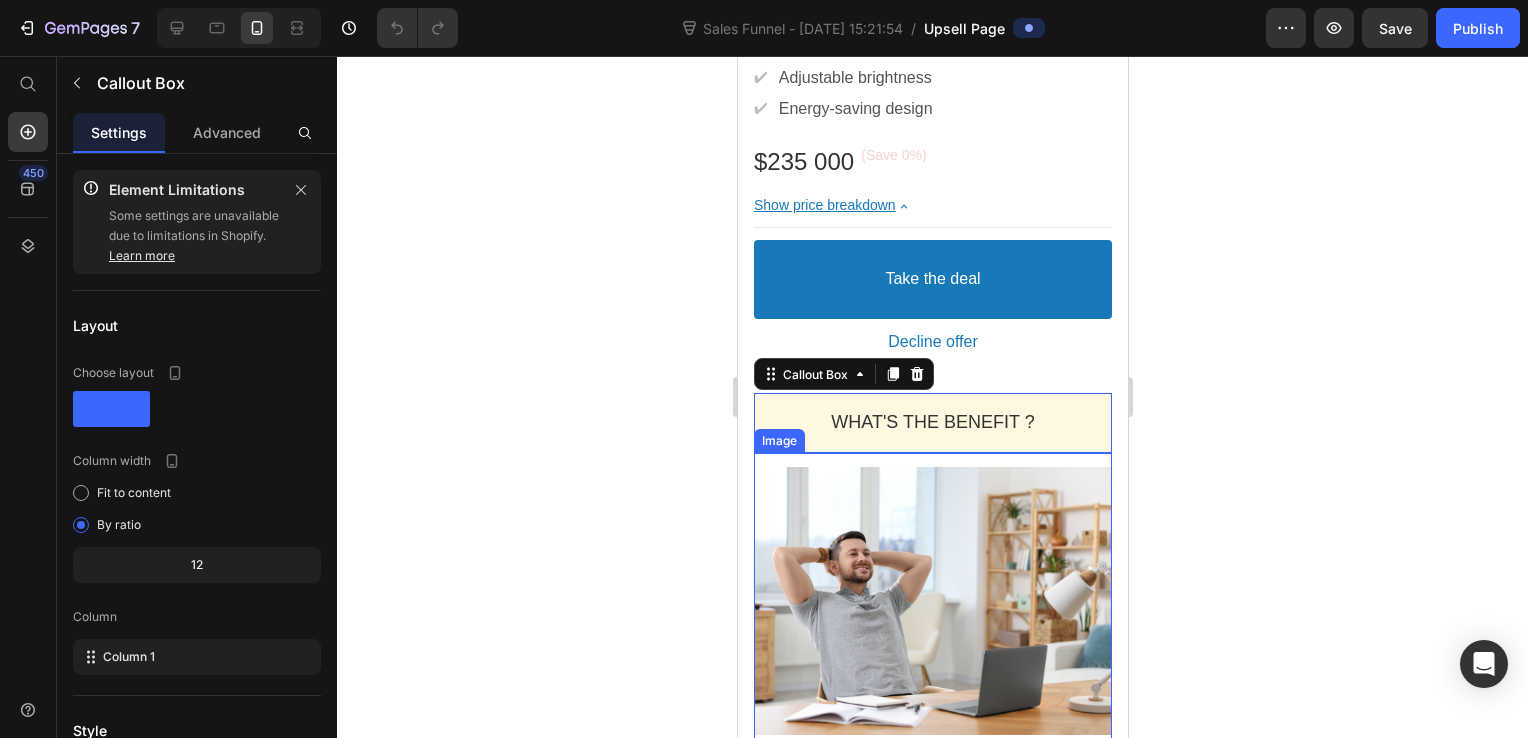 click on "Image" at bounding box center [932, 601] 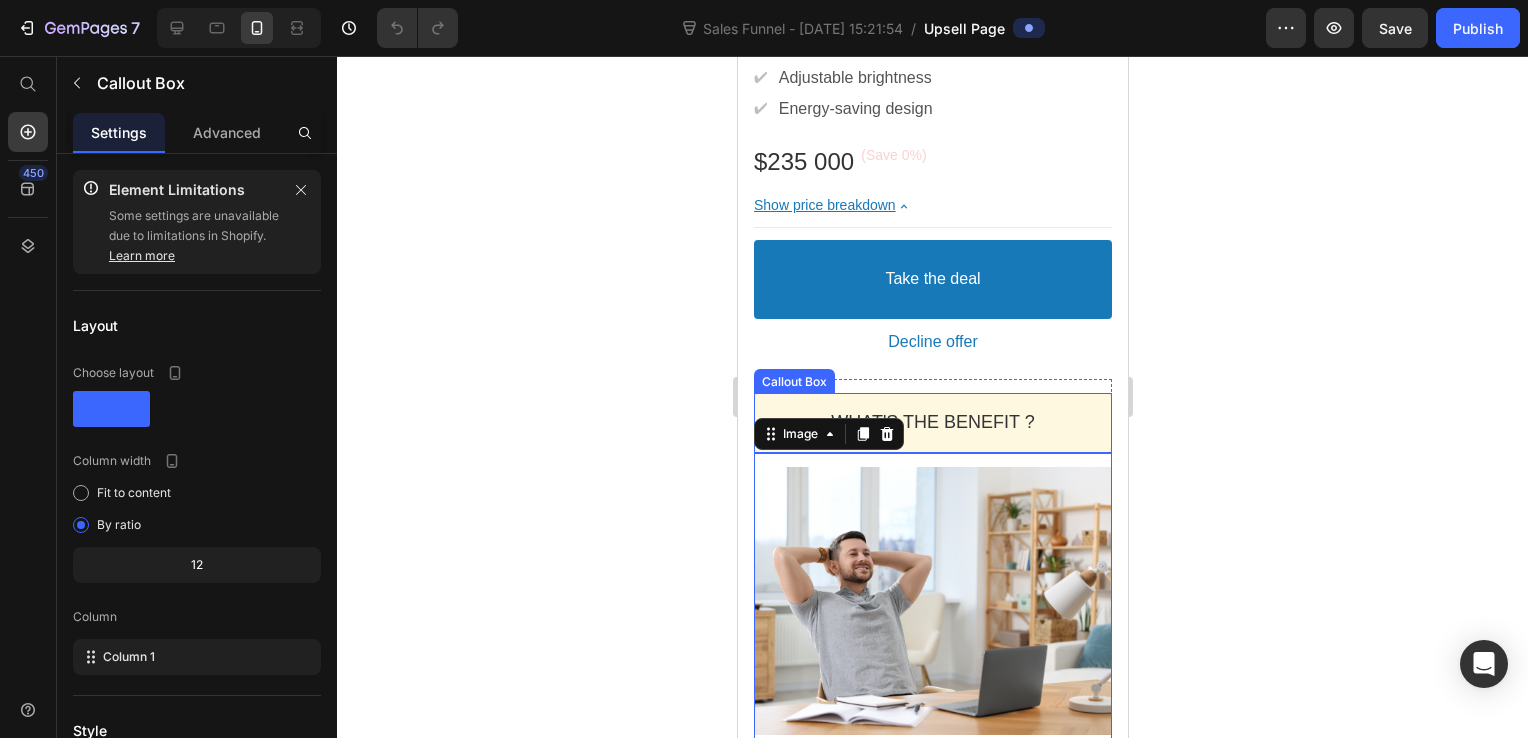 click on "WHAT'S THE BENEFIT ? Heading" at bounding box center [932, 422] 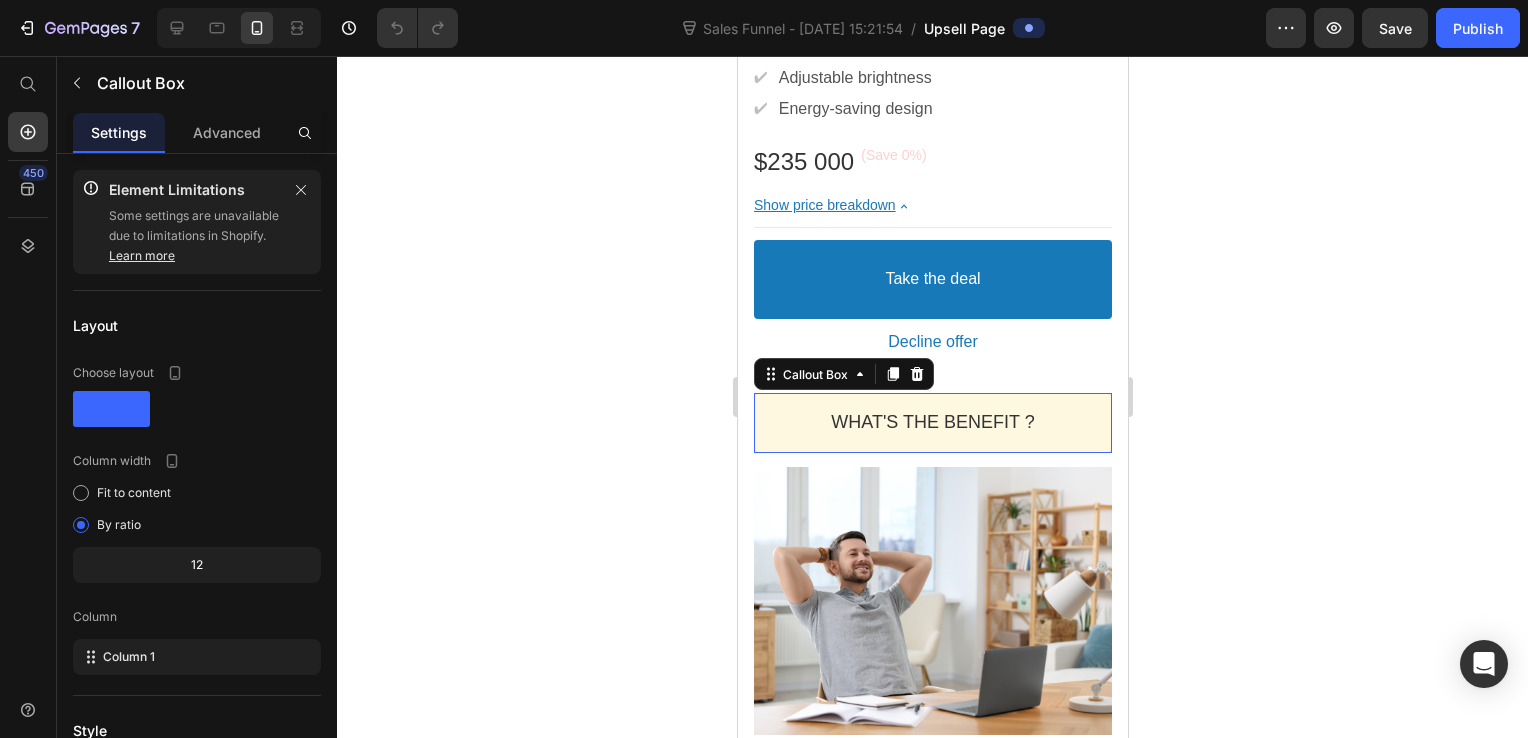 click on "WHAT'S THE BENEFIT ? Heading" at bounding box center (932, 422) 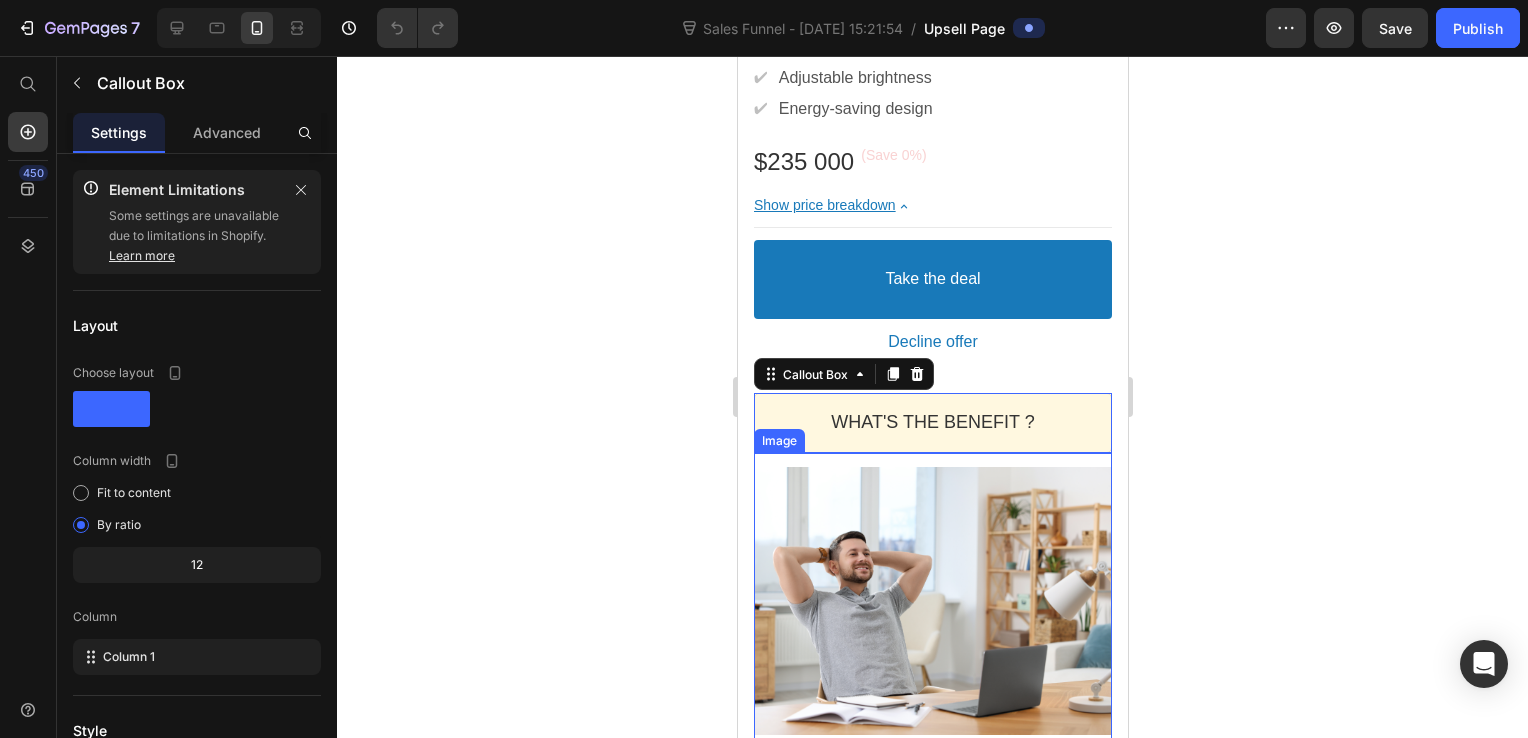 click at bounding box center [932, 601] 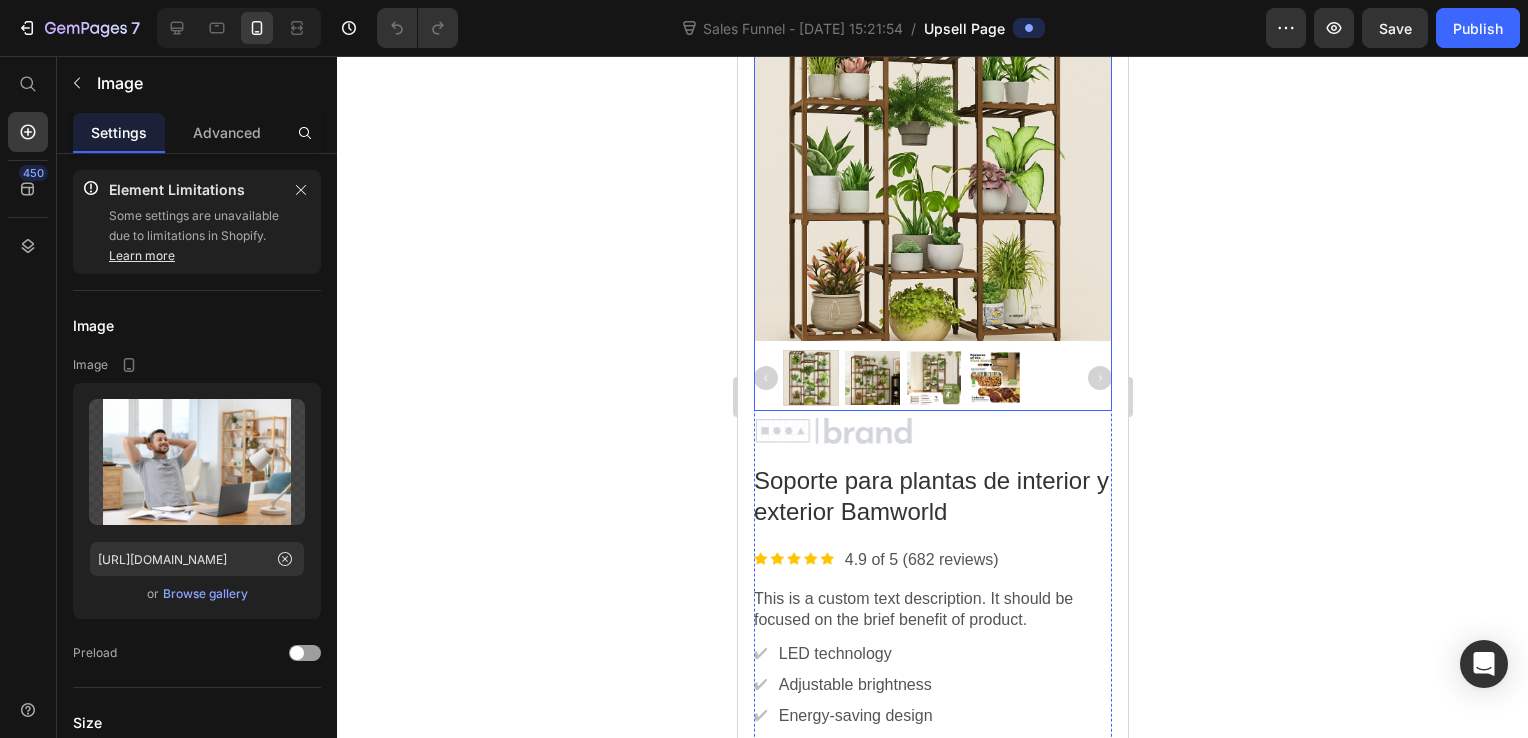 scroll, scrollTop: 370, scrollLeft: 0, axis: vertical 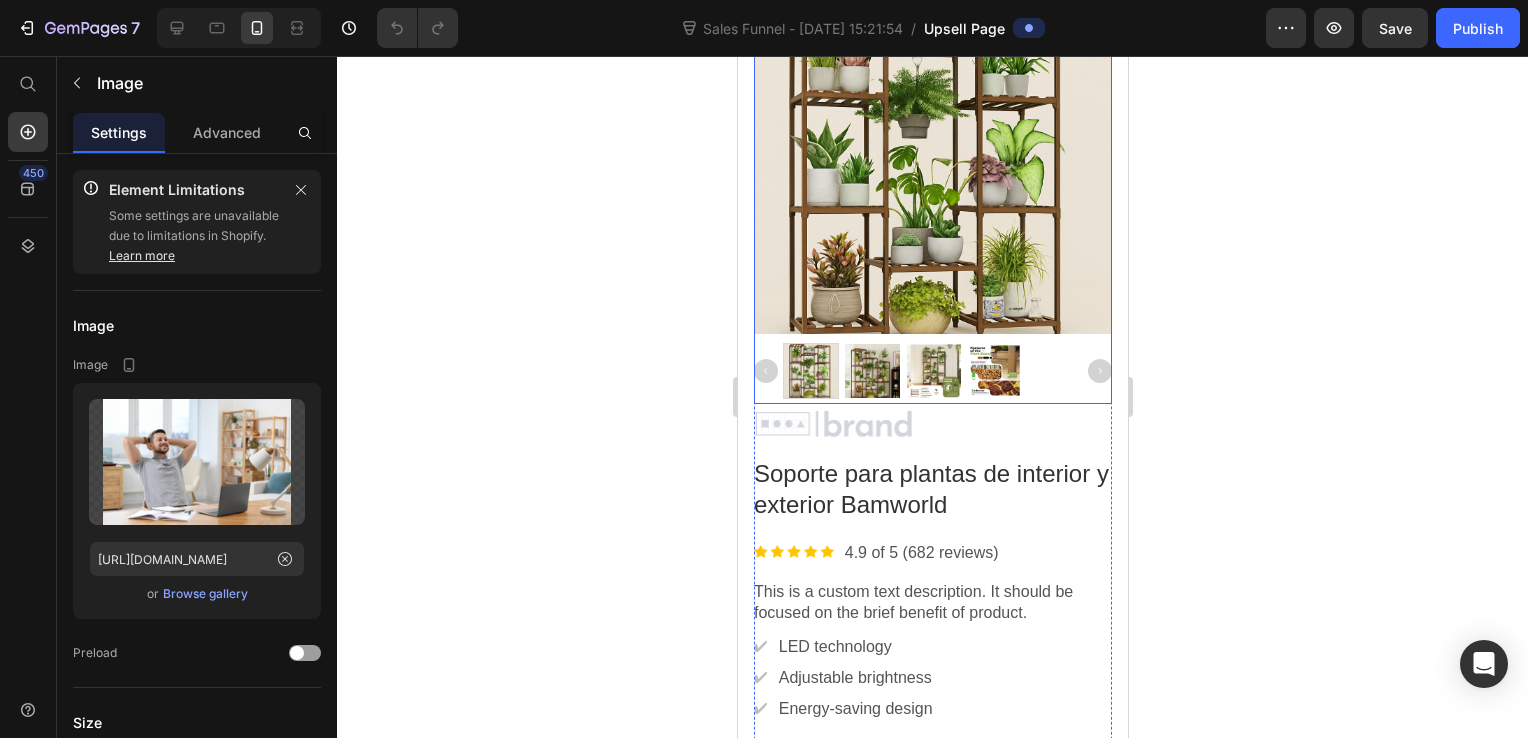 click at bounding box center [810, 371] 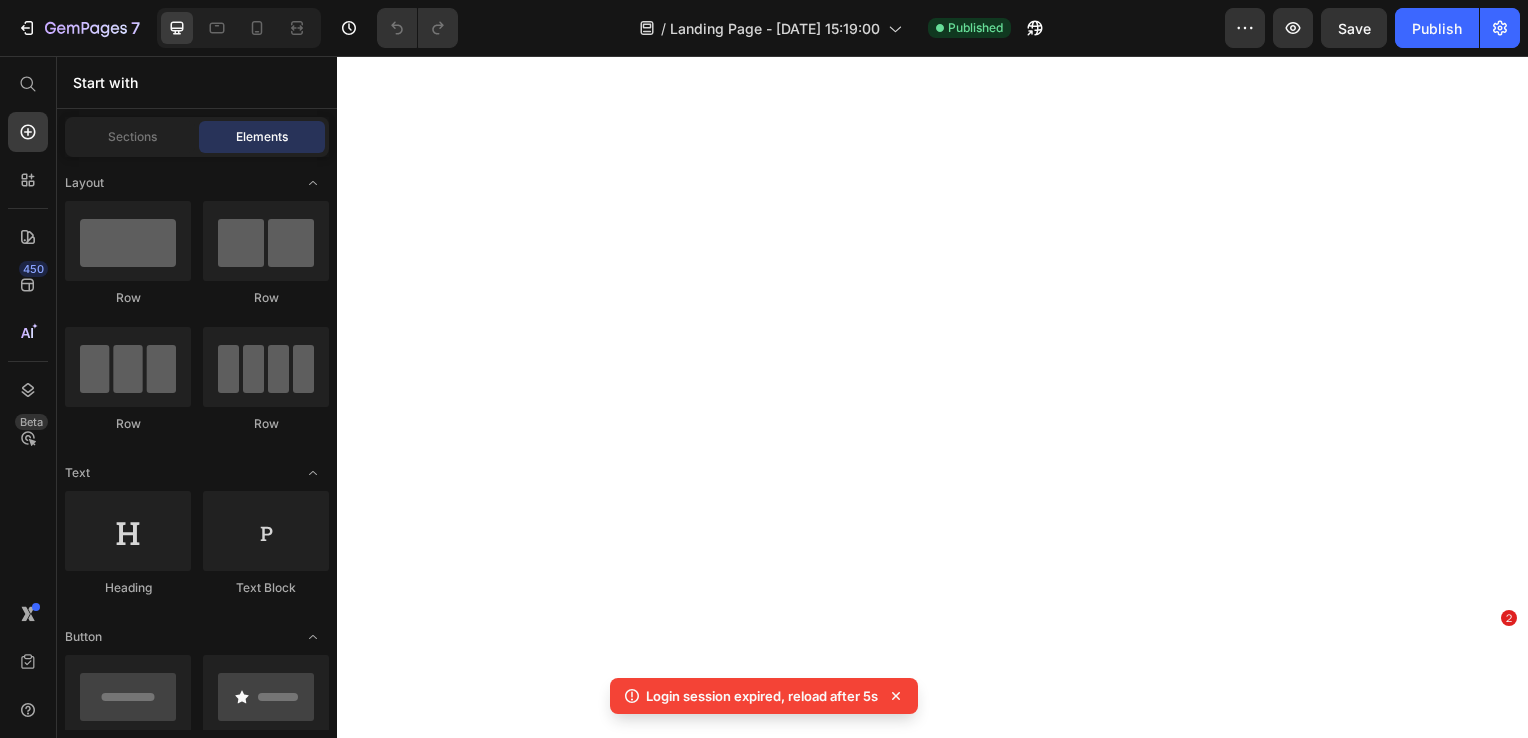 scroll, scrollTop: 0, scrollLeft: 0, axis: both 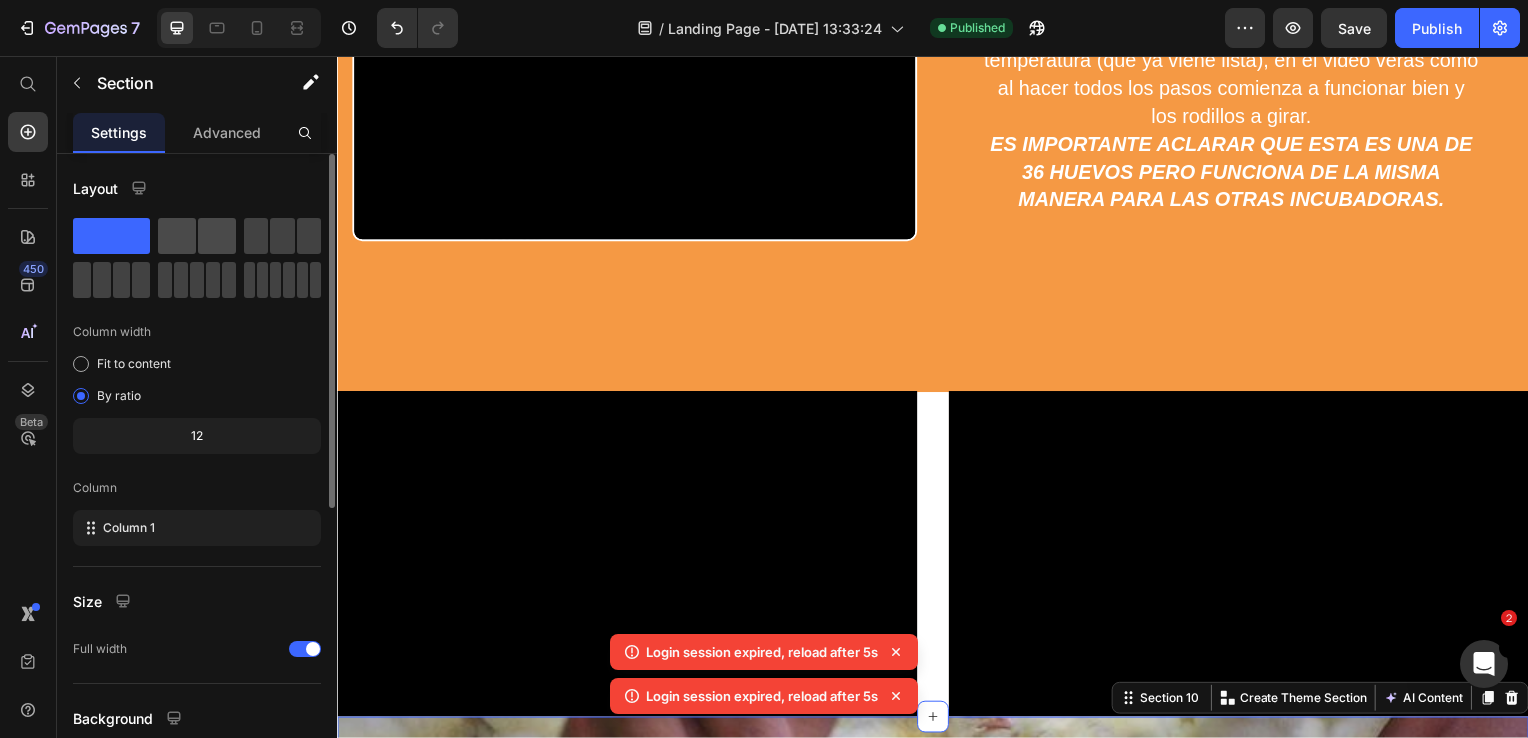 click 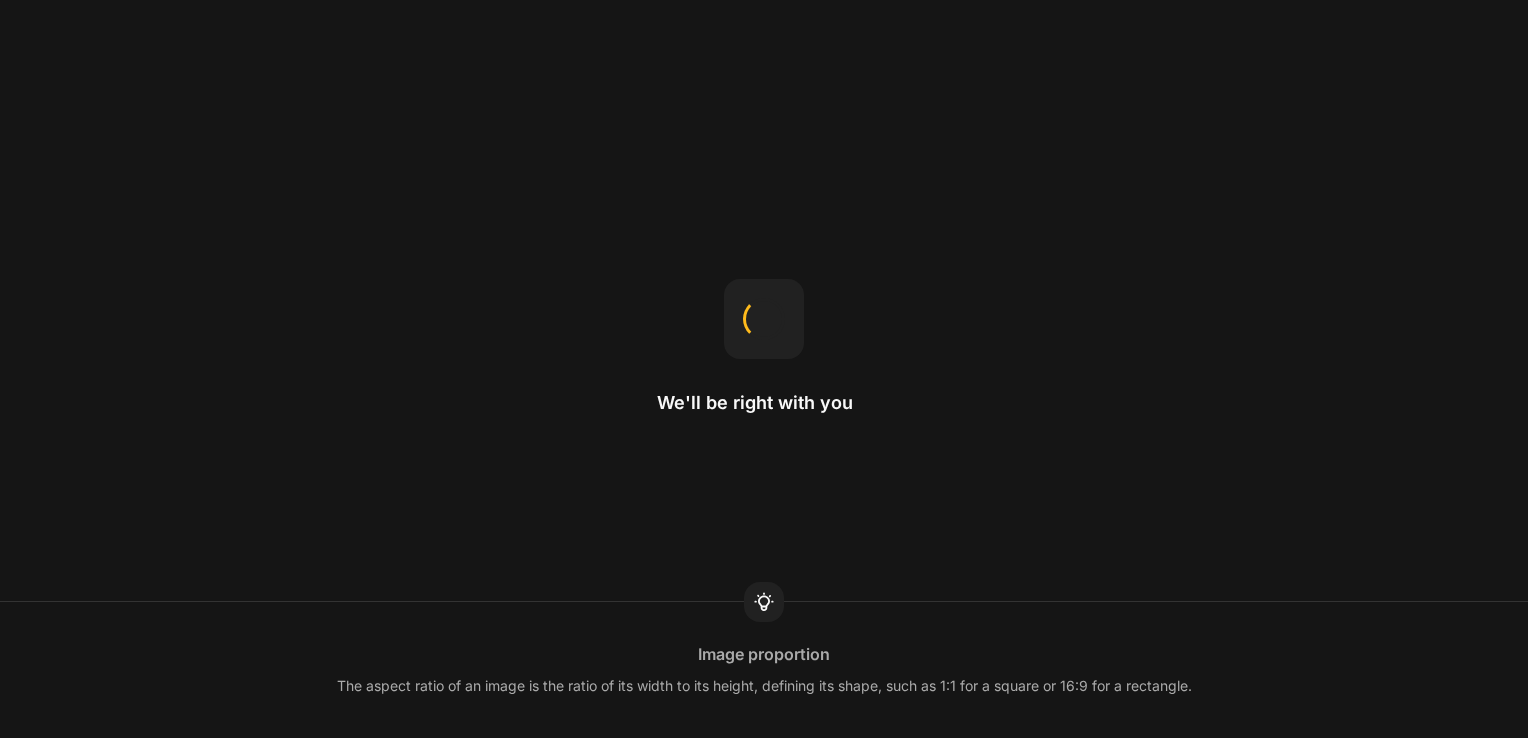 scroll, scrollTop: 0, scrollLeft: 0, axis: both 